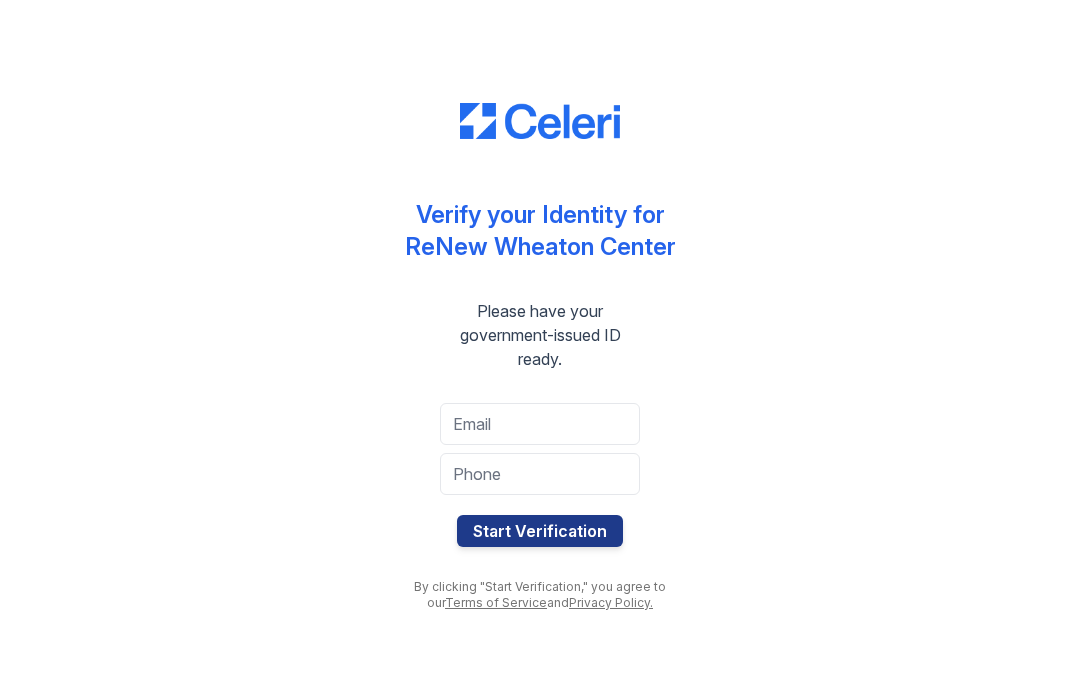 scroll, scrollTop: 0, scrollLeft: 0, axis: both 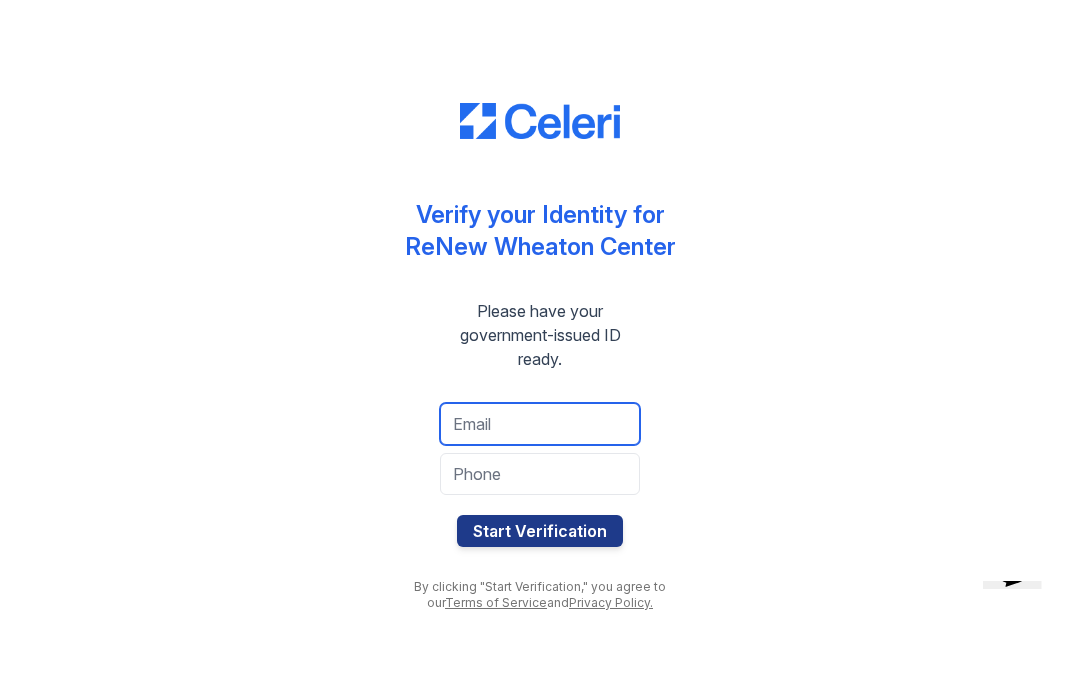 click at bounding box center (540, 424) 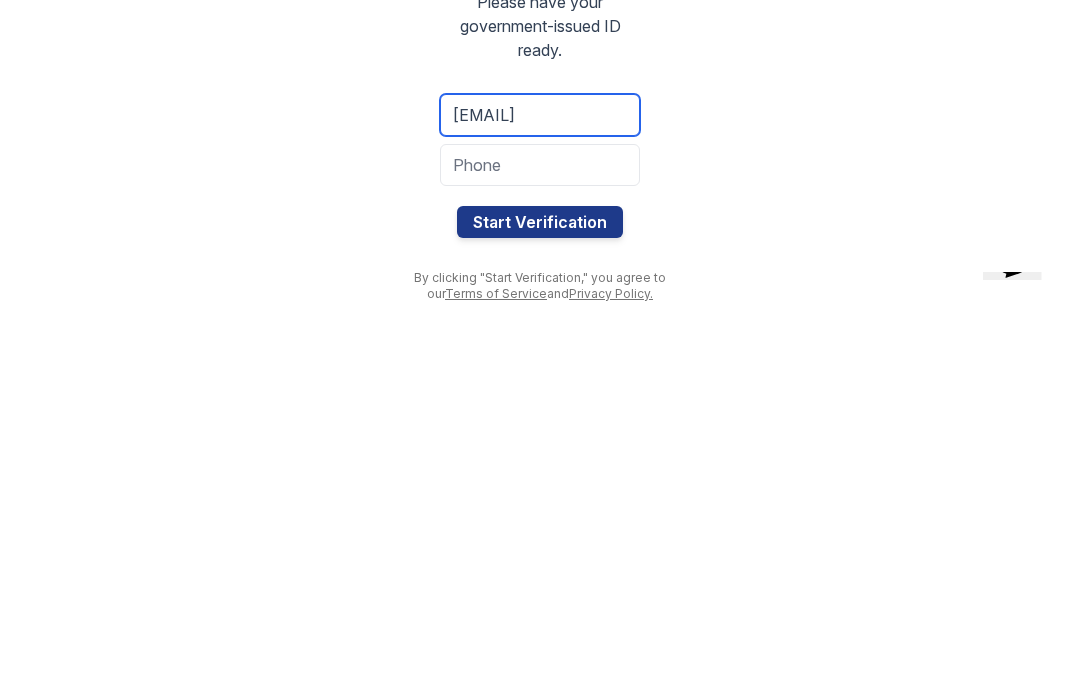 type on "[EMAIL]" 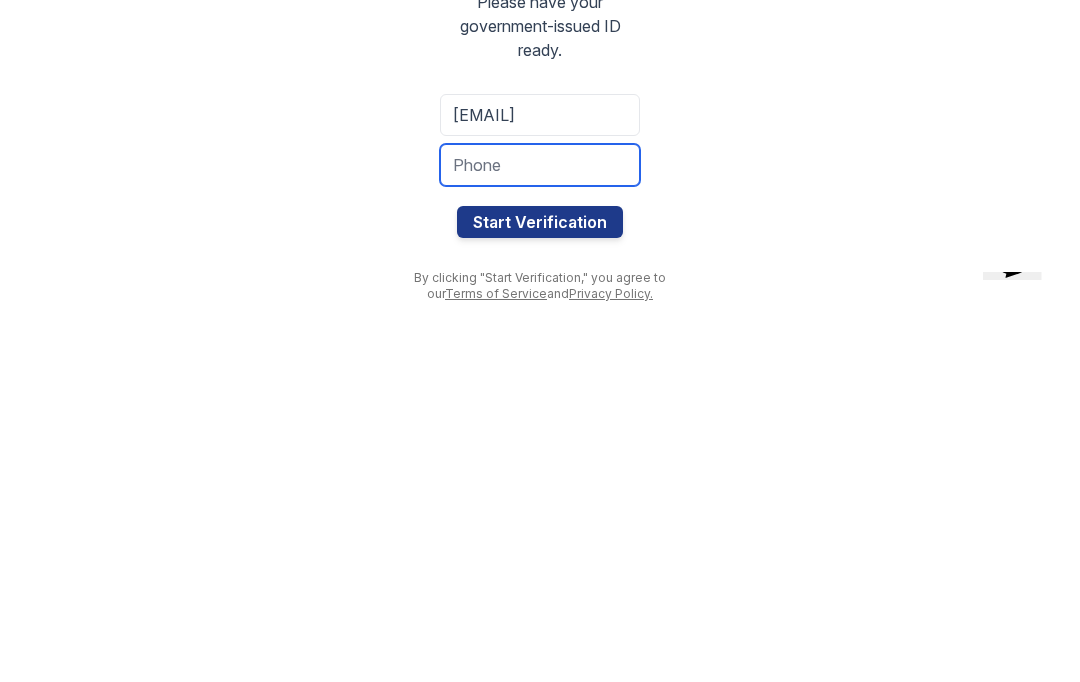 click at bounding box center (540, 474) 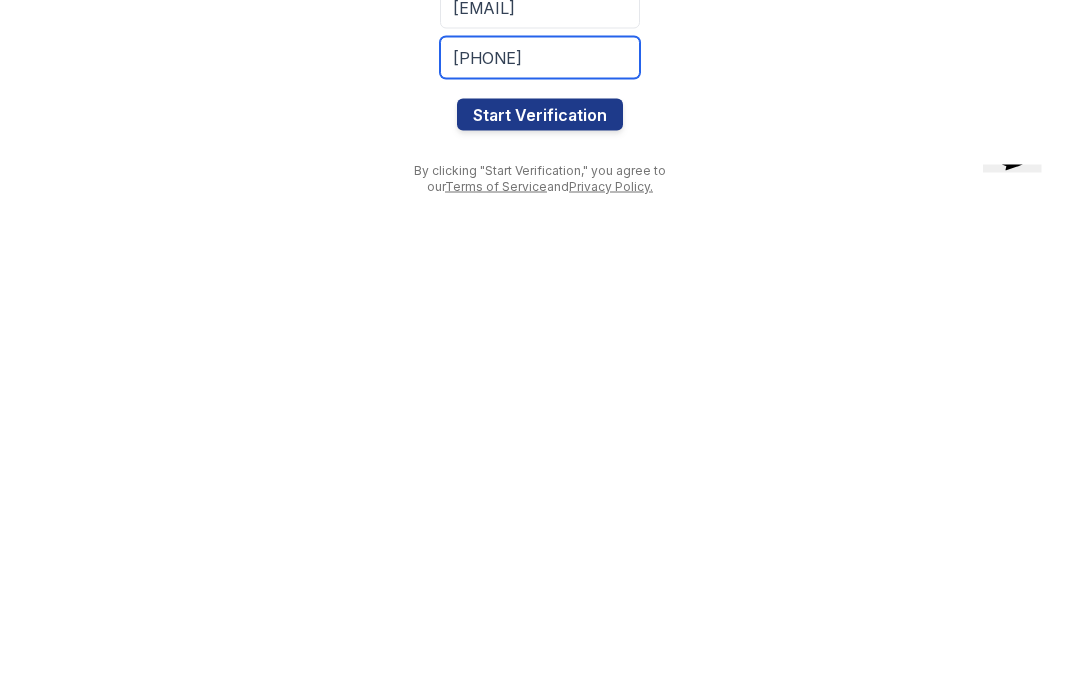type on "[PHONE]" 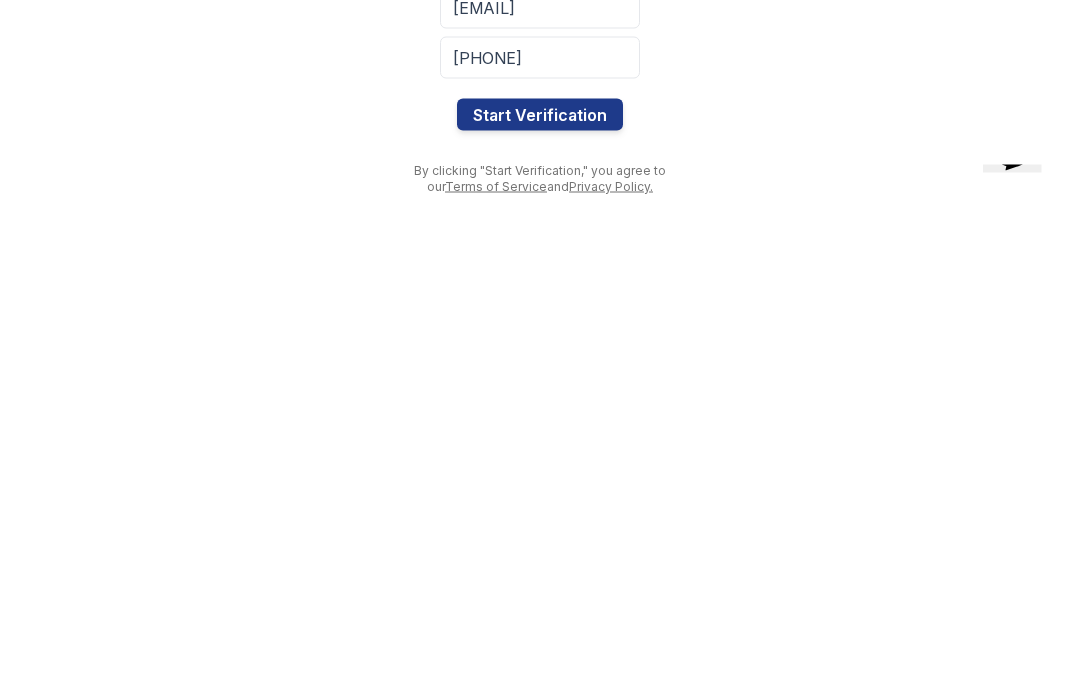 click on "Start Verification" at bounding box center [540, 531] 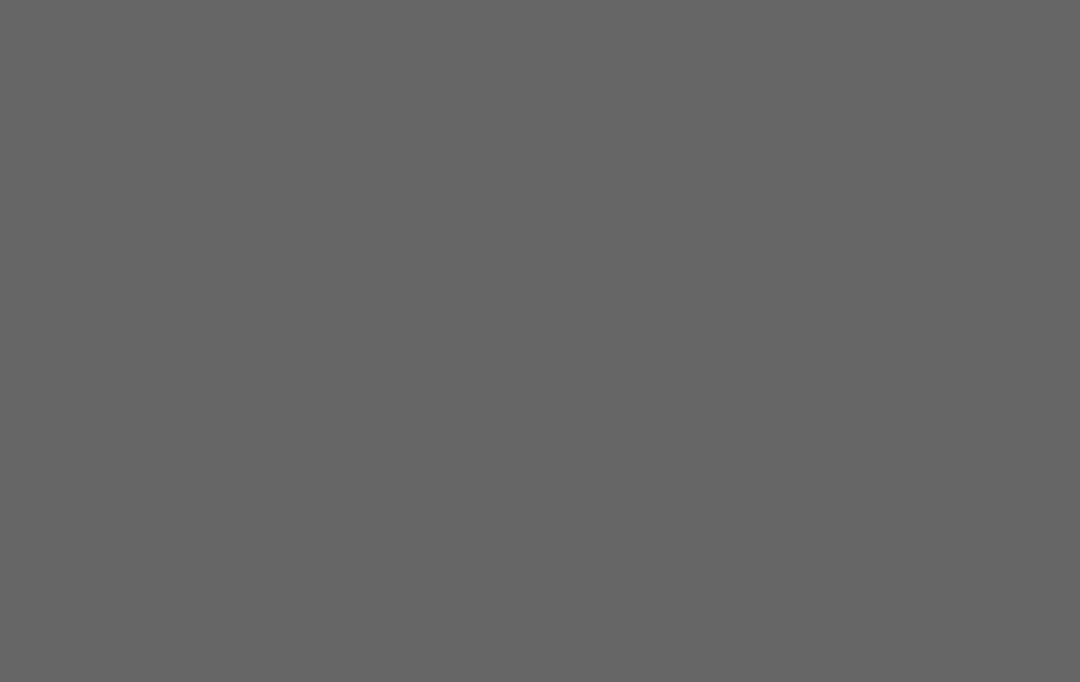scroll, scrollTop: 0, scrollLeft: 0, axis: both 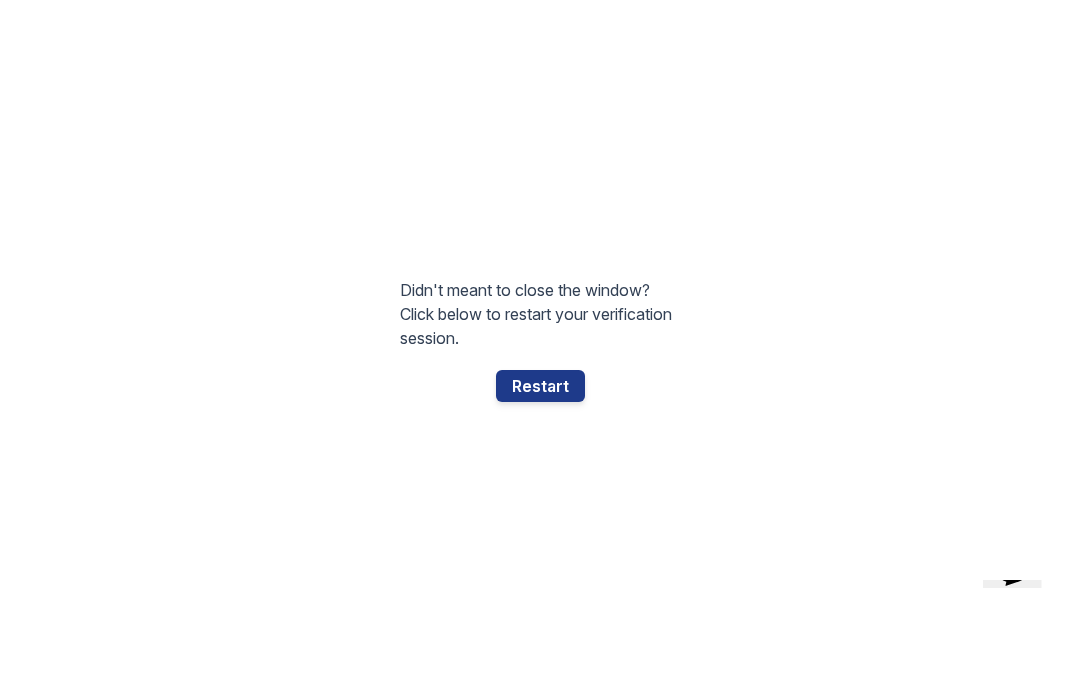 click on "Restart" at bounding box center [540, 387] 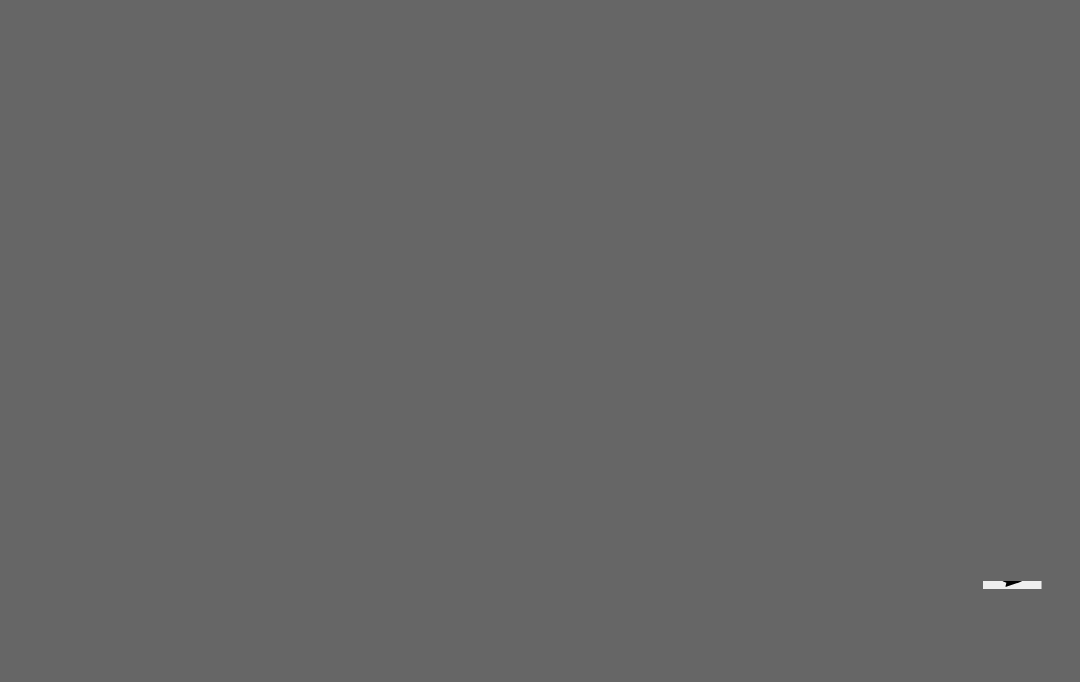 click 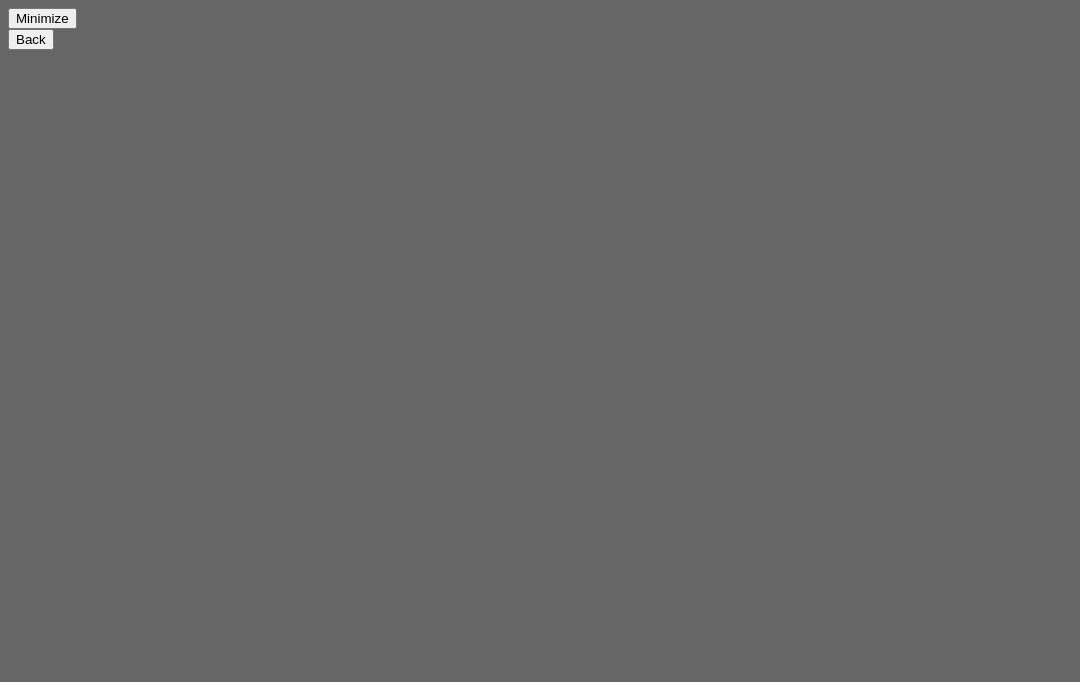 click at bounding box center [16, 1022] 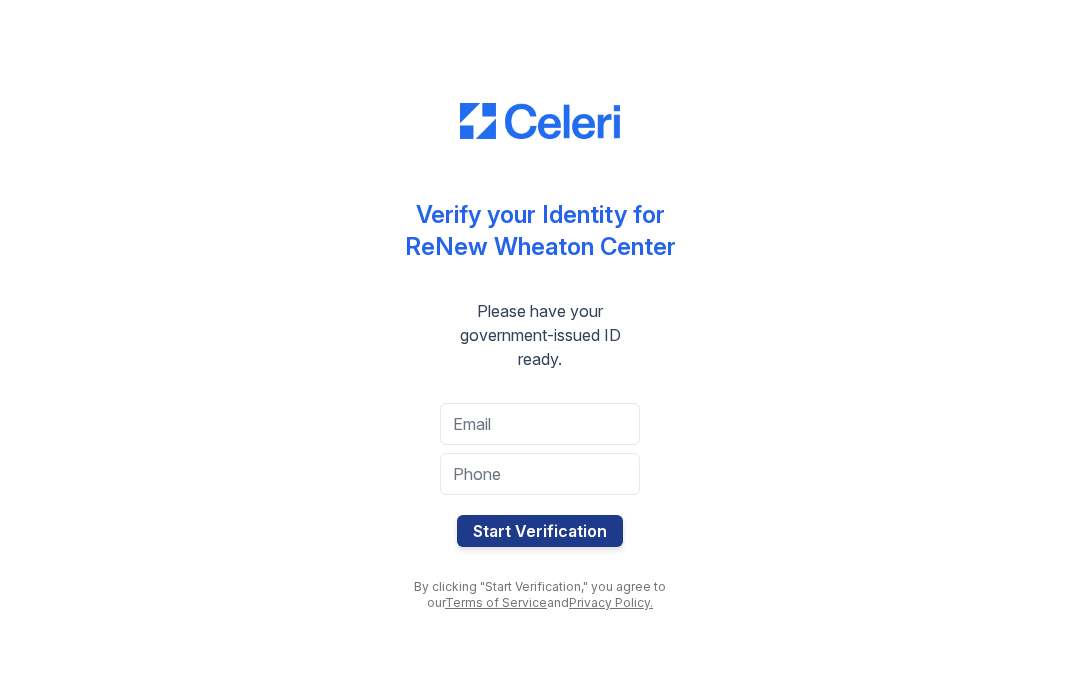 scroll, scrollTop: 0, scrollLeft: 0, axis: both 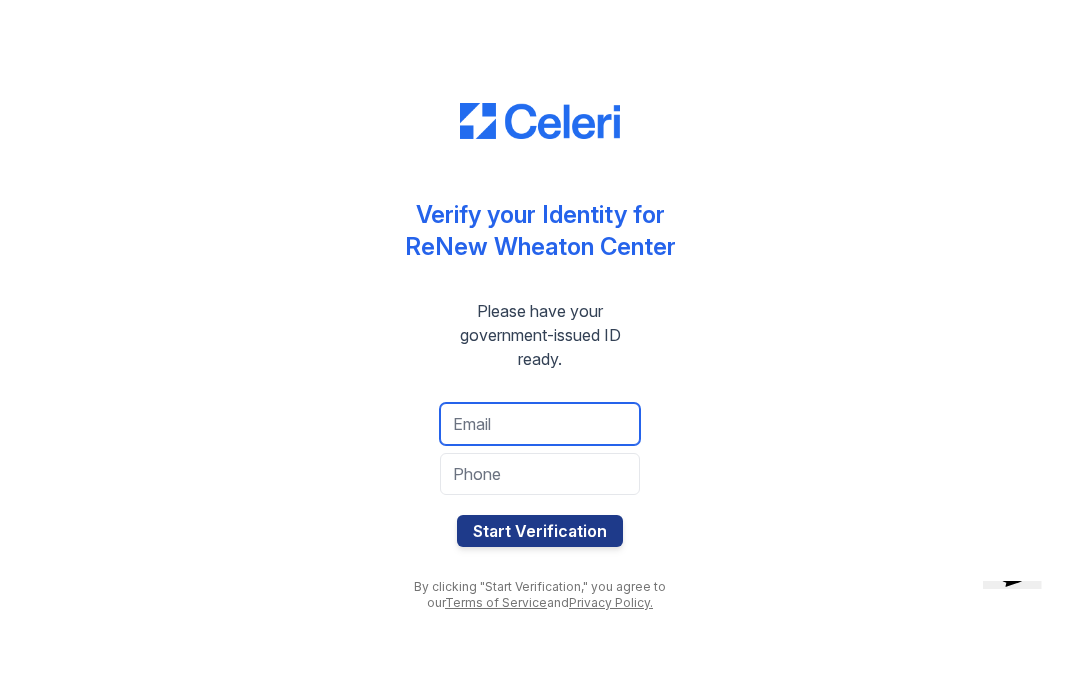 click at bounding box center (540, 424) 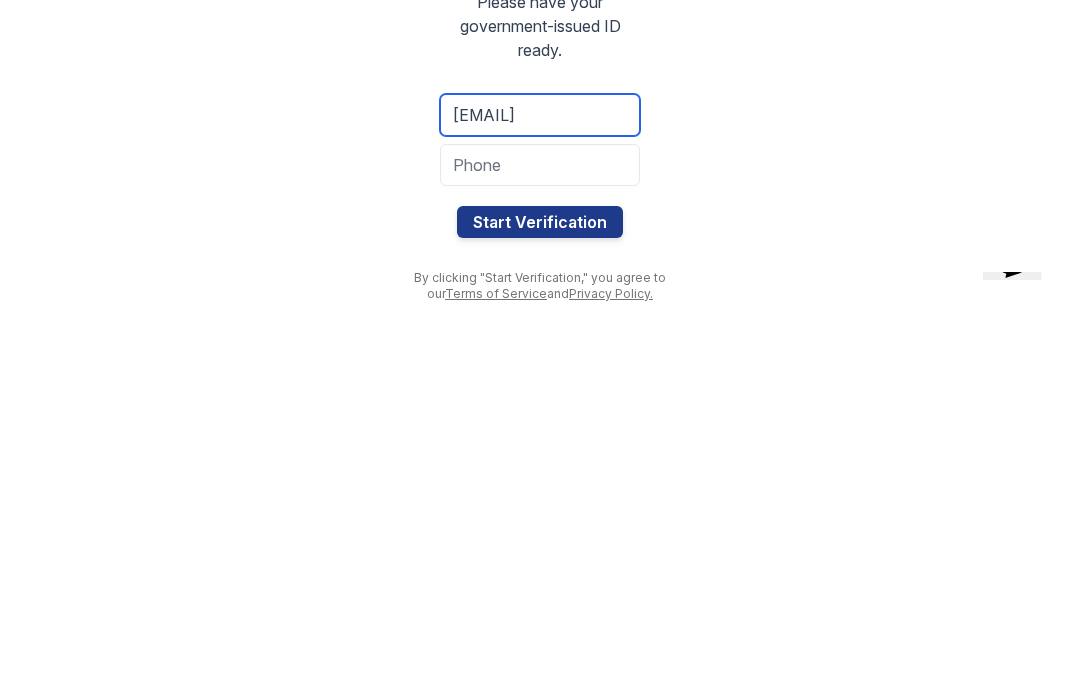 type on "clevethrine@gmail.com" 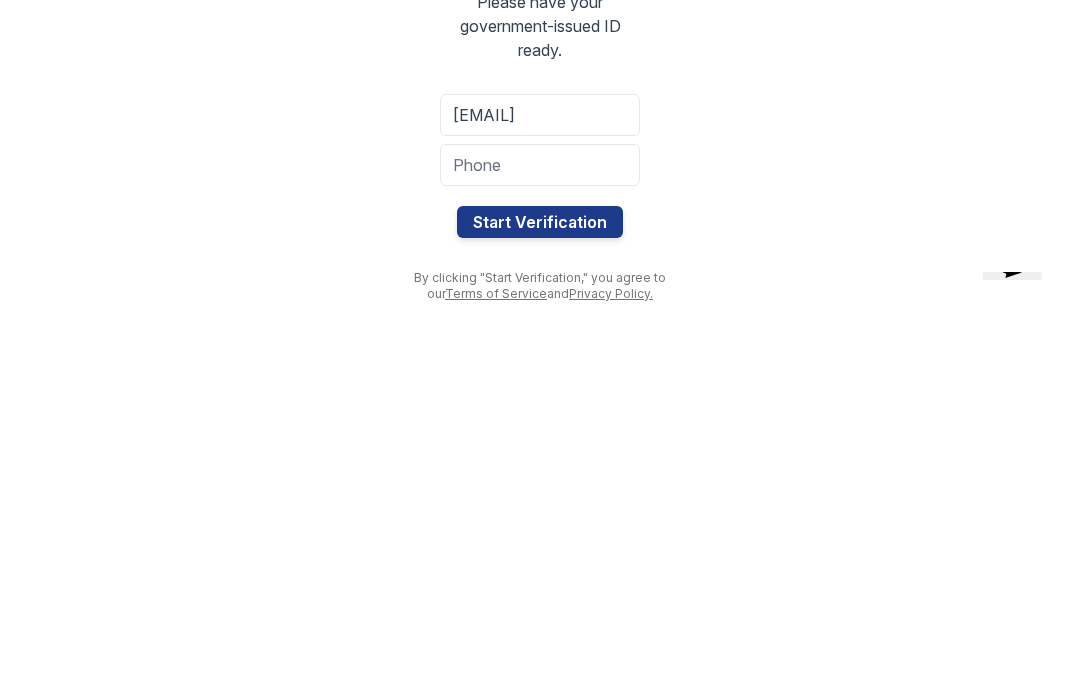 click at bounding box center [540, 474] 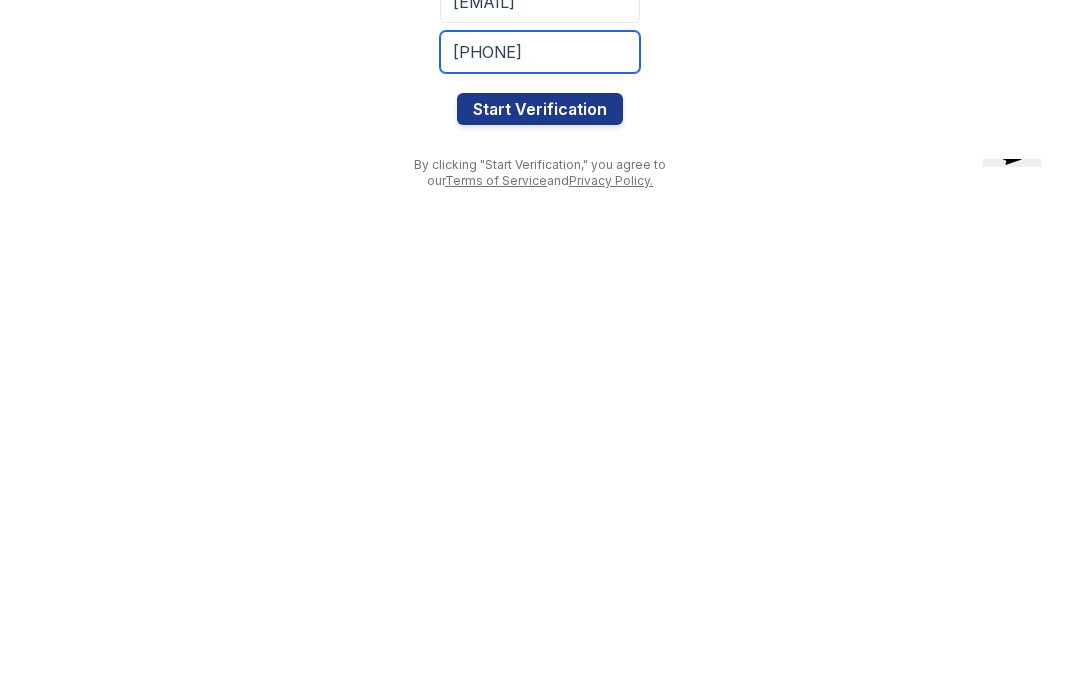 type on "708-244-7553" 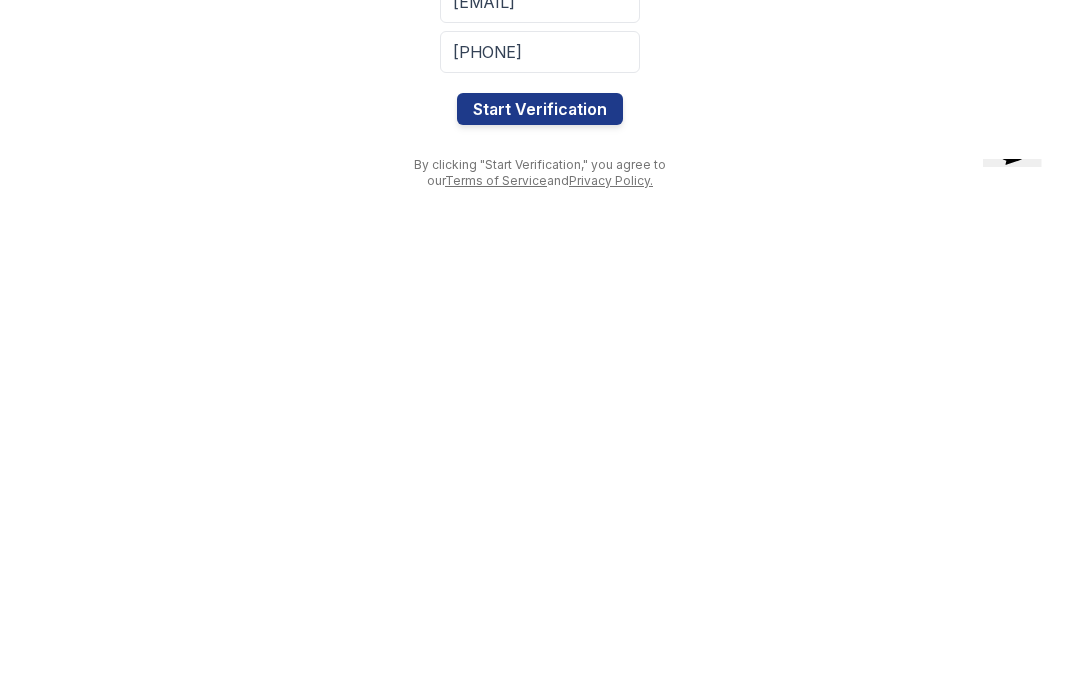 click on "Start Verification" at bounding box center (540, 531) 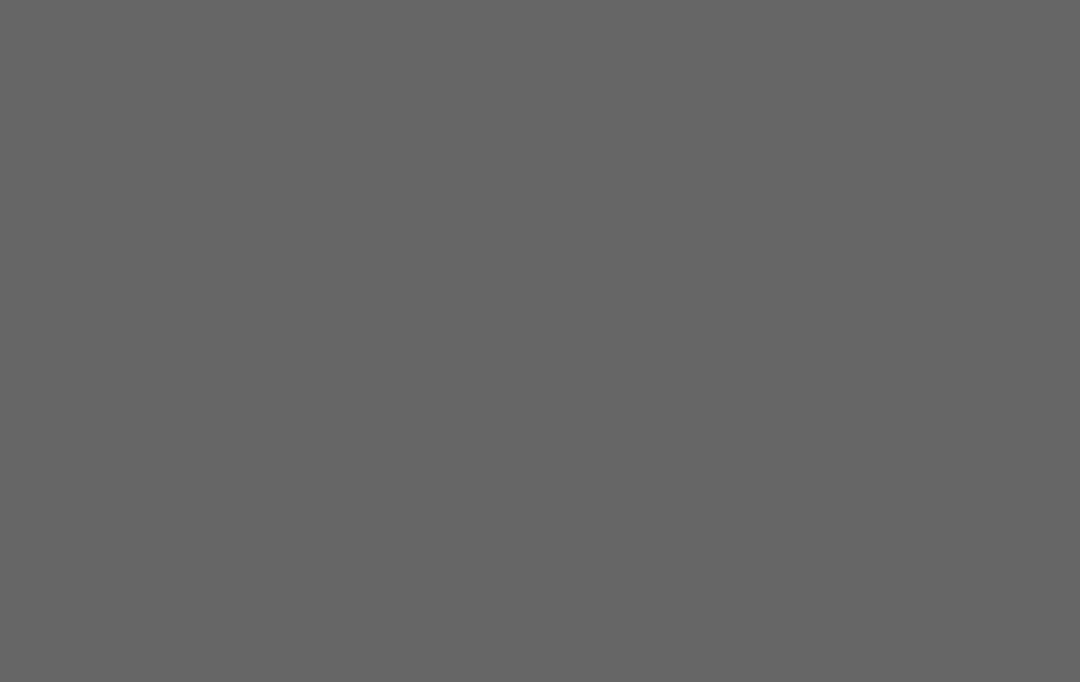 scroll, scrollTop: 0, scrollLeft: 0, axis: both 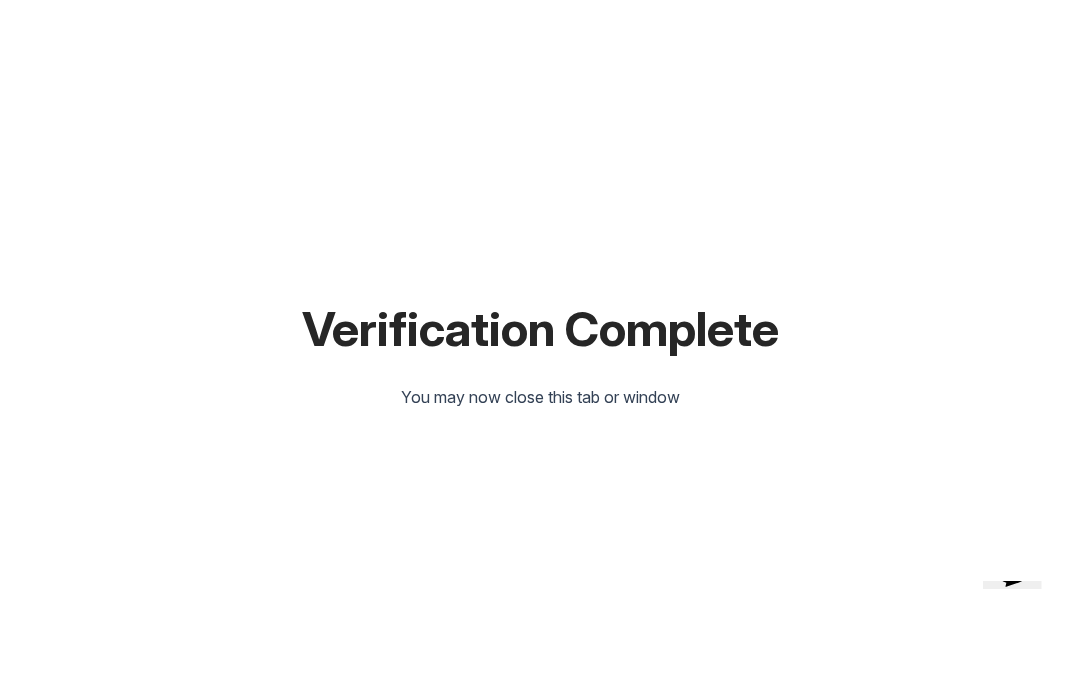 click on "Verification Complete
You may now close this tab or window" at bounding box center [540, 341] 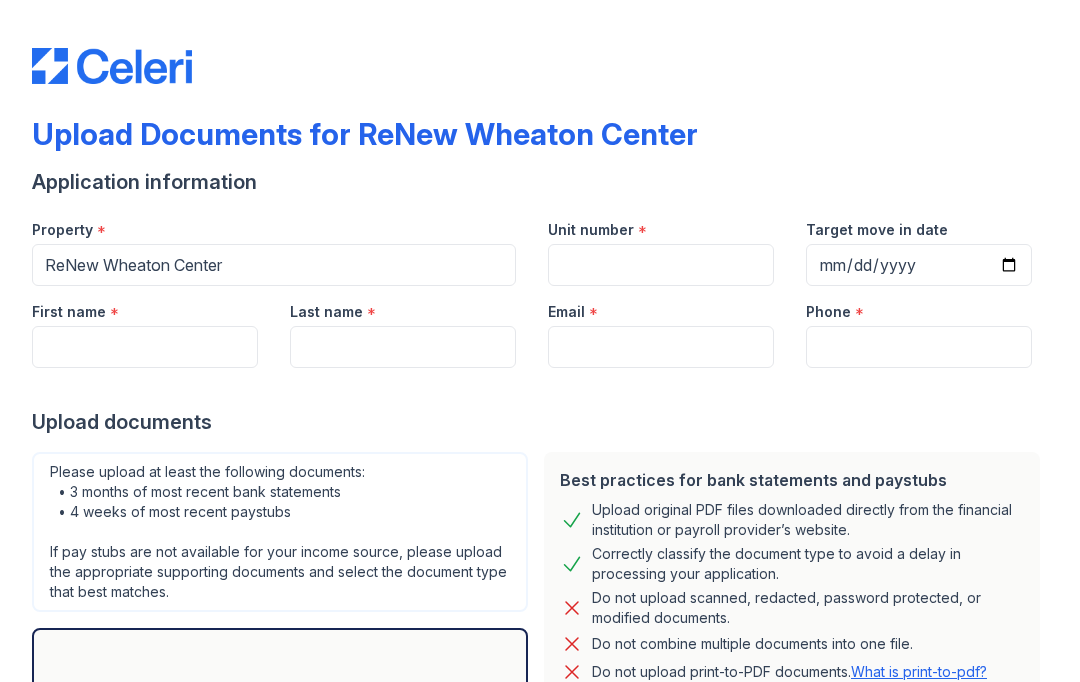 scroll, scrollTop: 0, scrollLeft: 0, axis: both 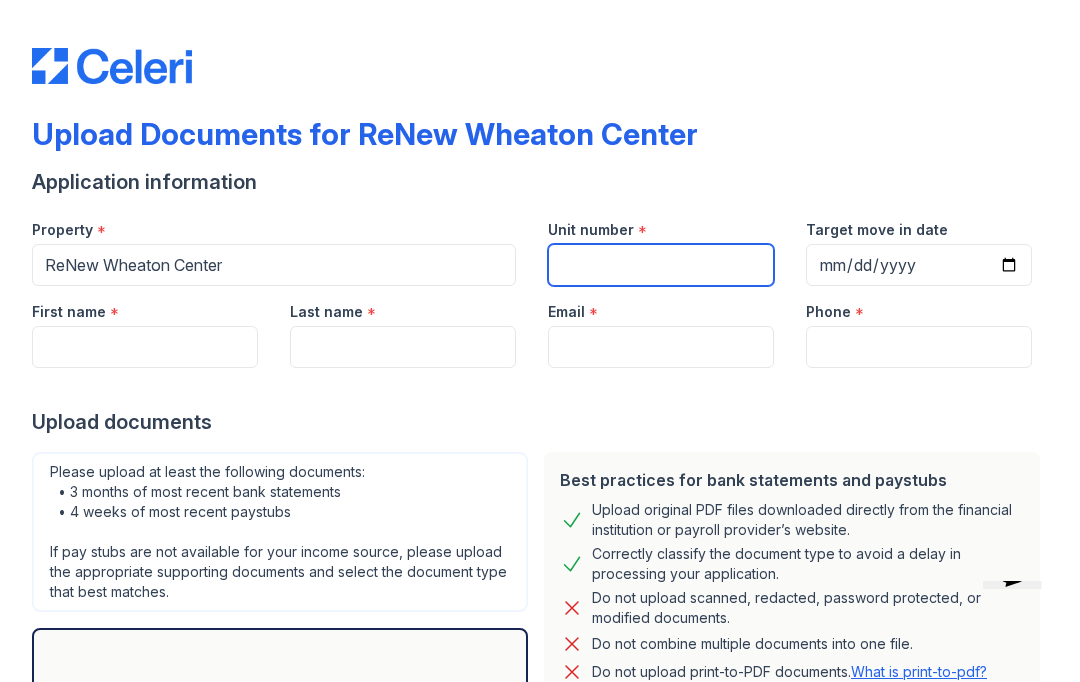 click on "Unit number" at bounding box center (661, 265) 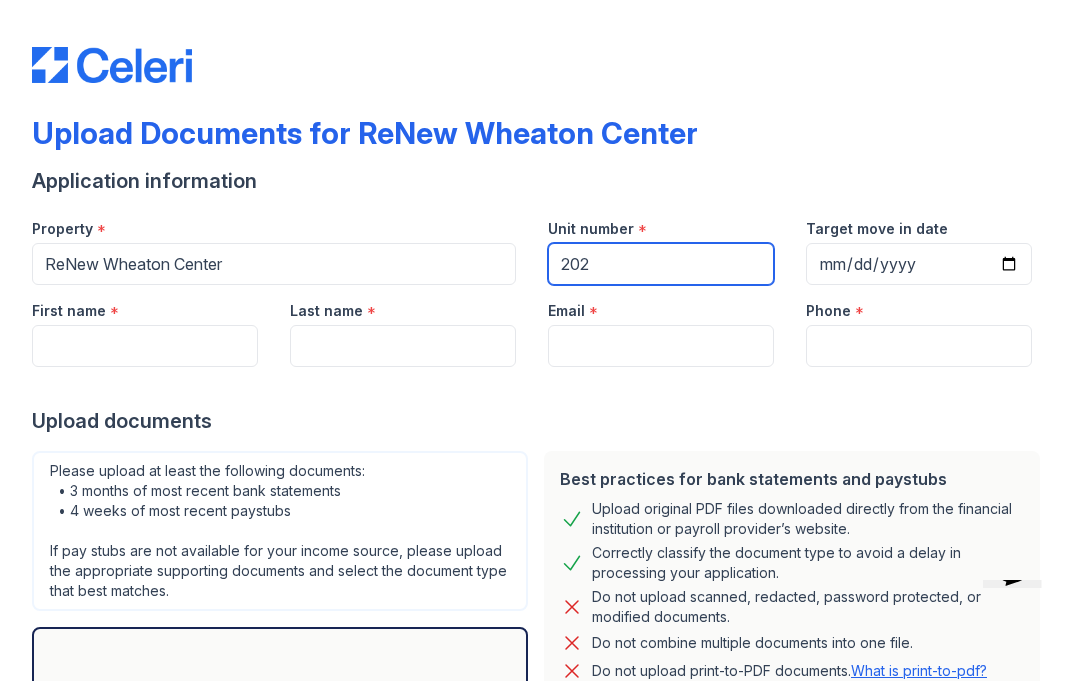 type on "202" 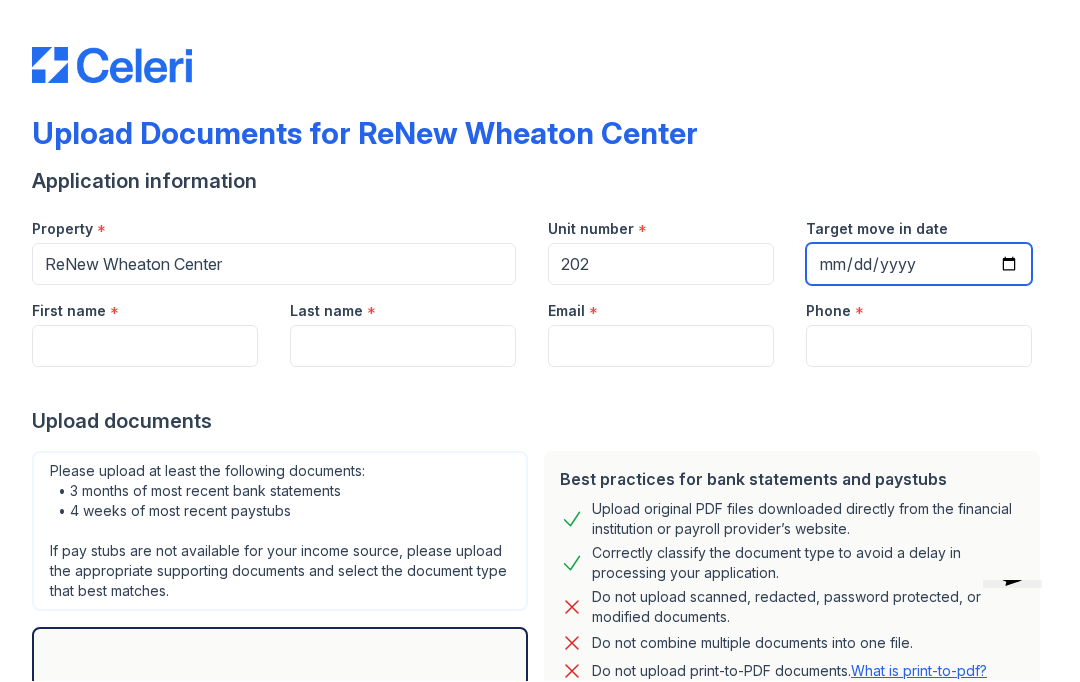 click on "Target move in date" at bounding box center [919, 265] 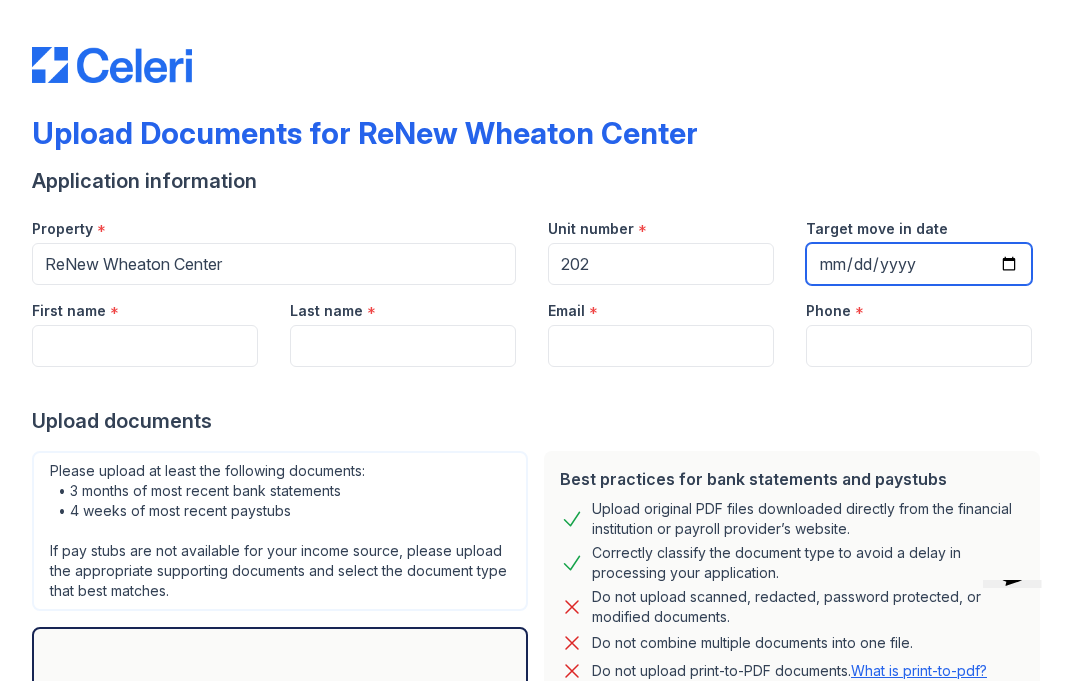 type on "2025-08-30" 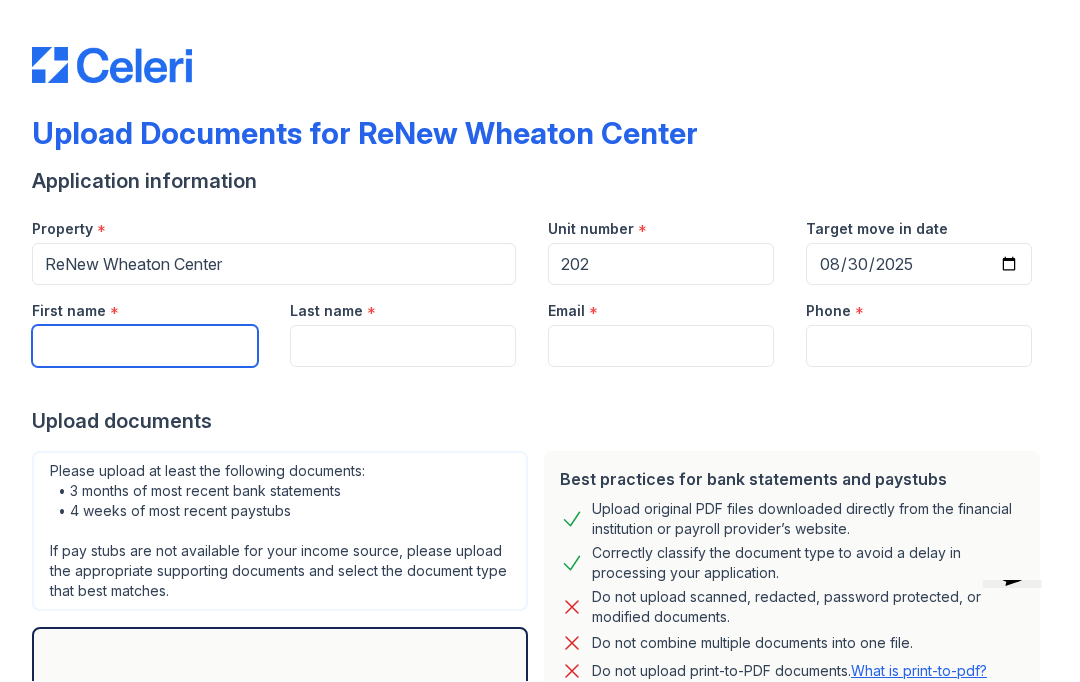 click on "First name" at bounding box center [145, 347] 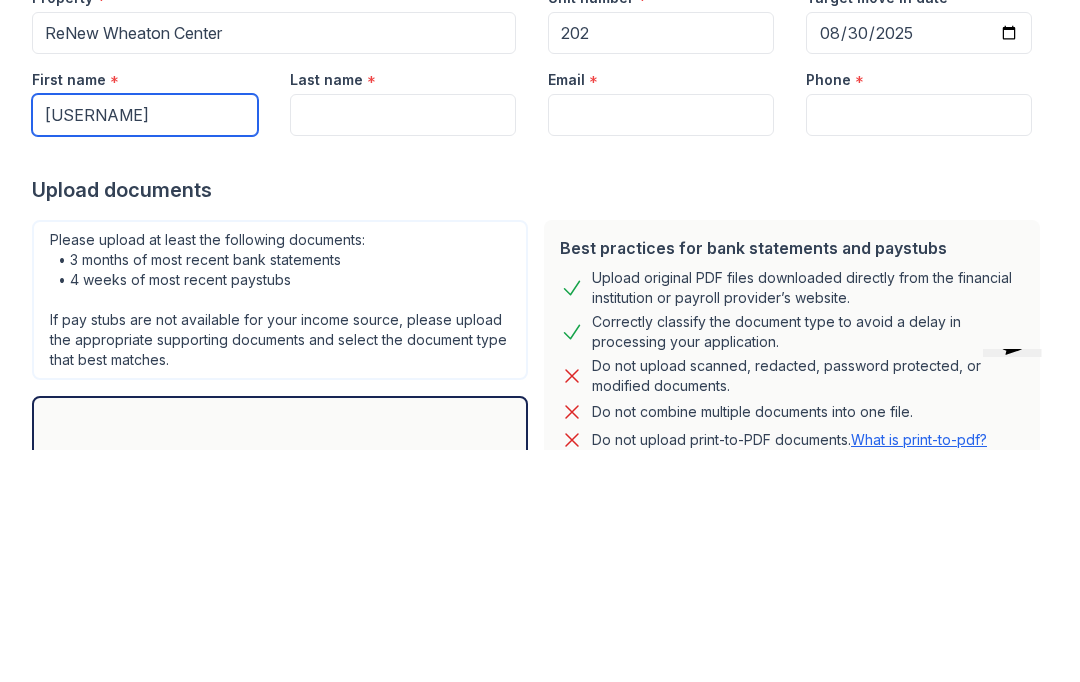 type on "[USERNAME]" 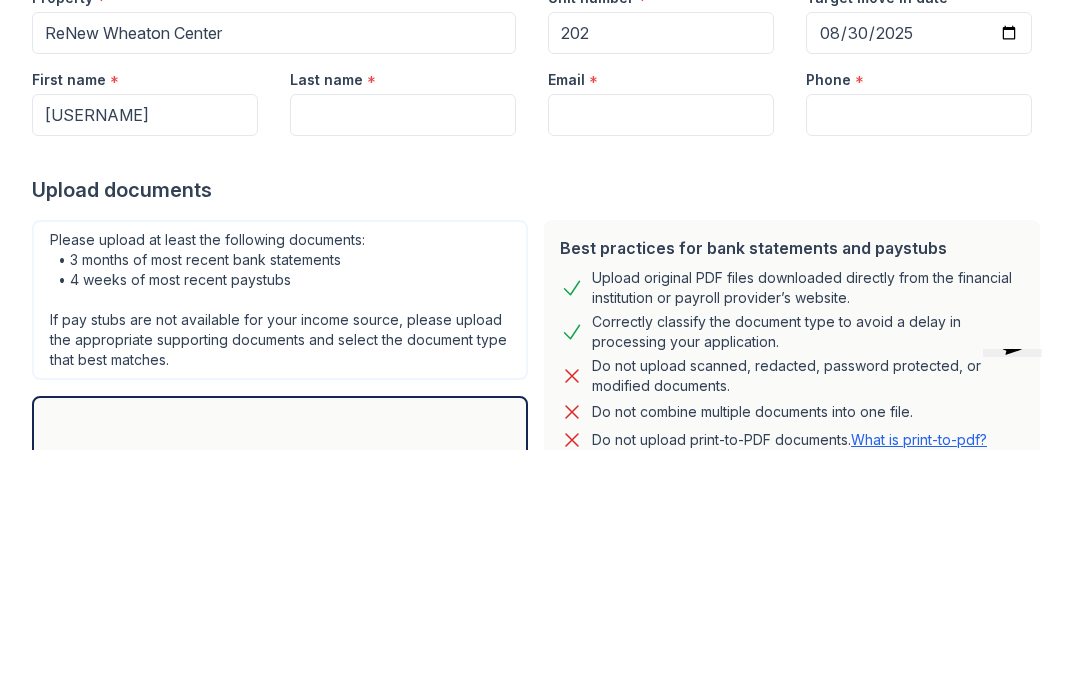 click on "Last name" at bounding box center (403, 347) 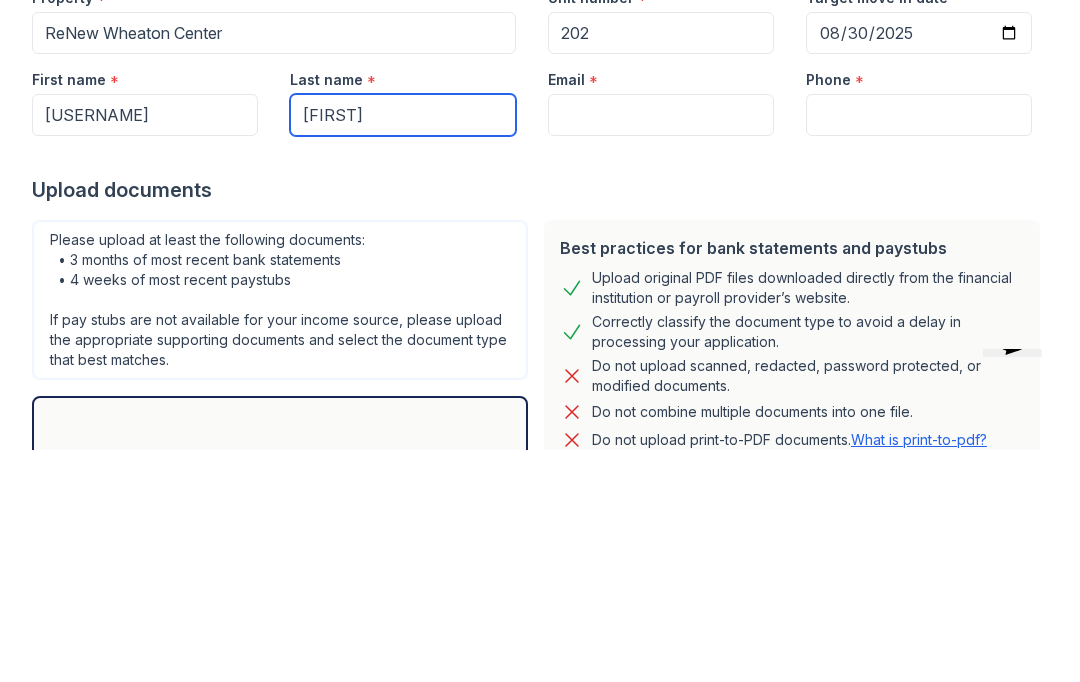 type on "[FIRST]" 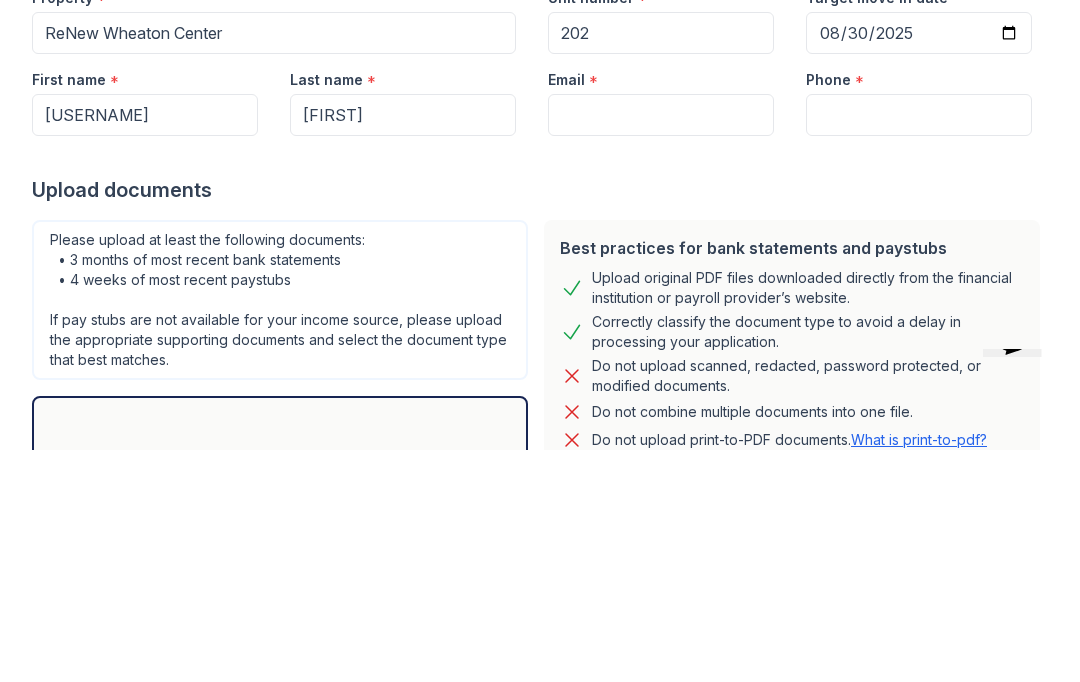click on "Email" at bounding box center [661, 347] 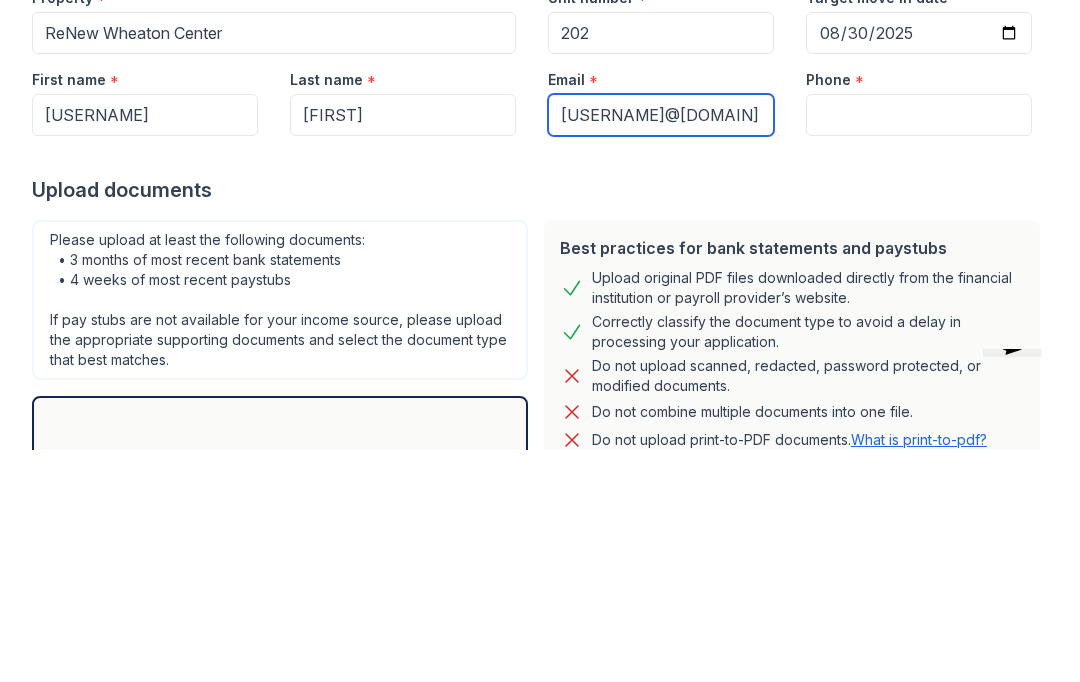 type on "[USERNAME]@[DOMAIN]" 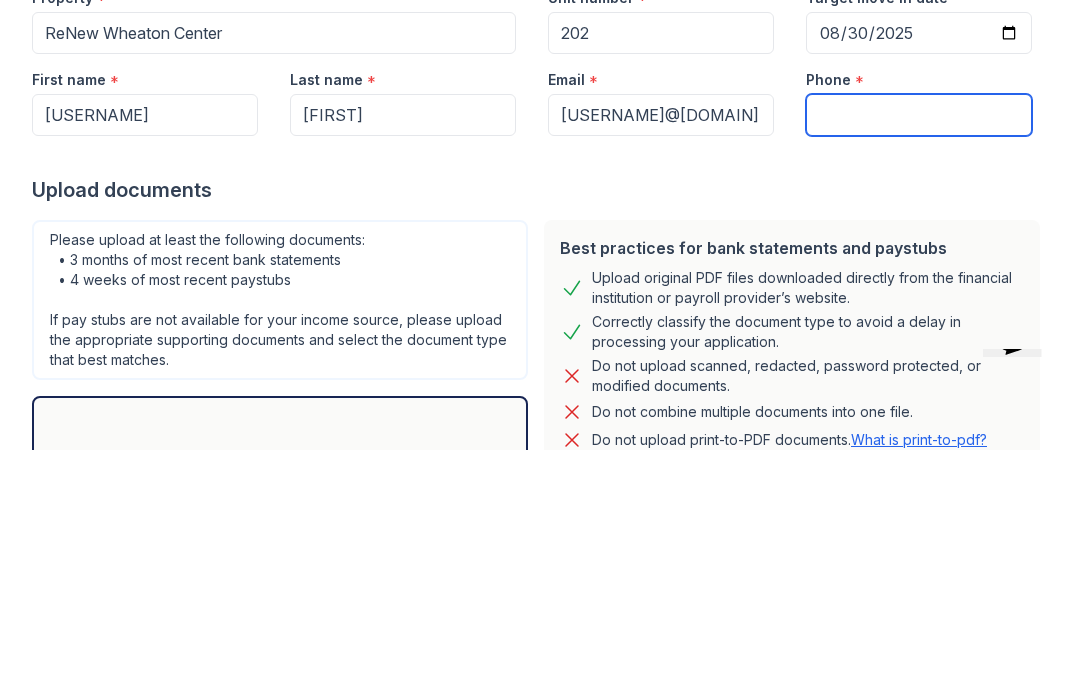 click on "Phone" at bounding box center (919, 347) 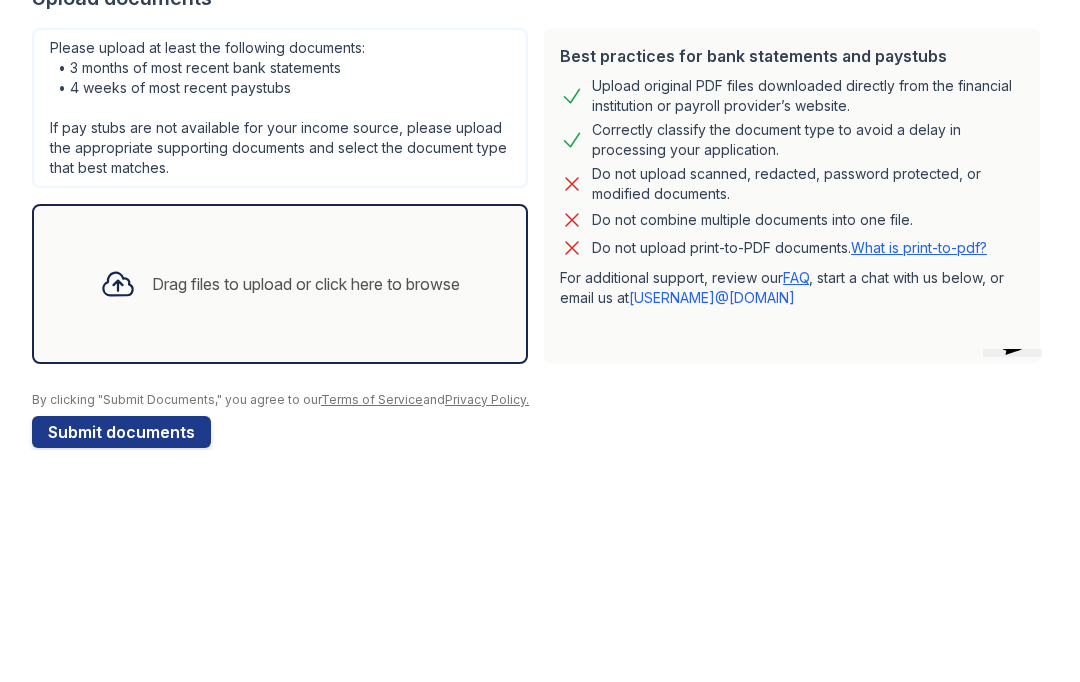 scroll, scrollTop: 193, scrollLeft: 0, axis: vertical 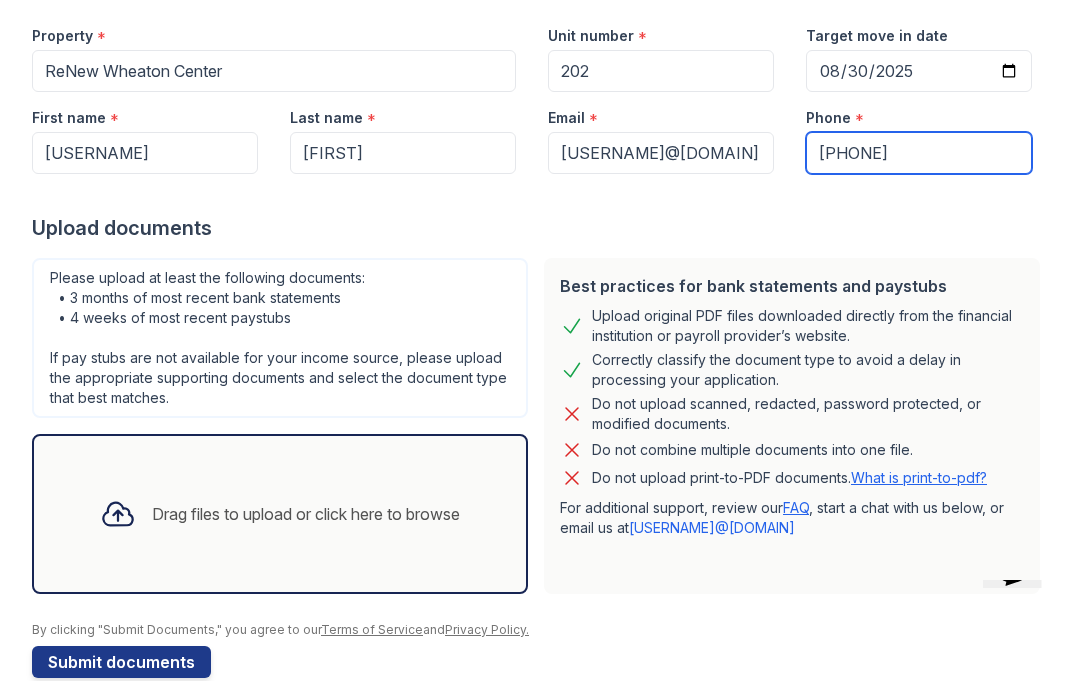 type on "[PHONE]" 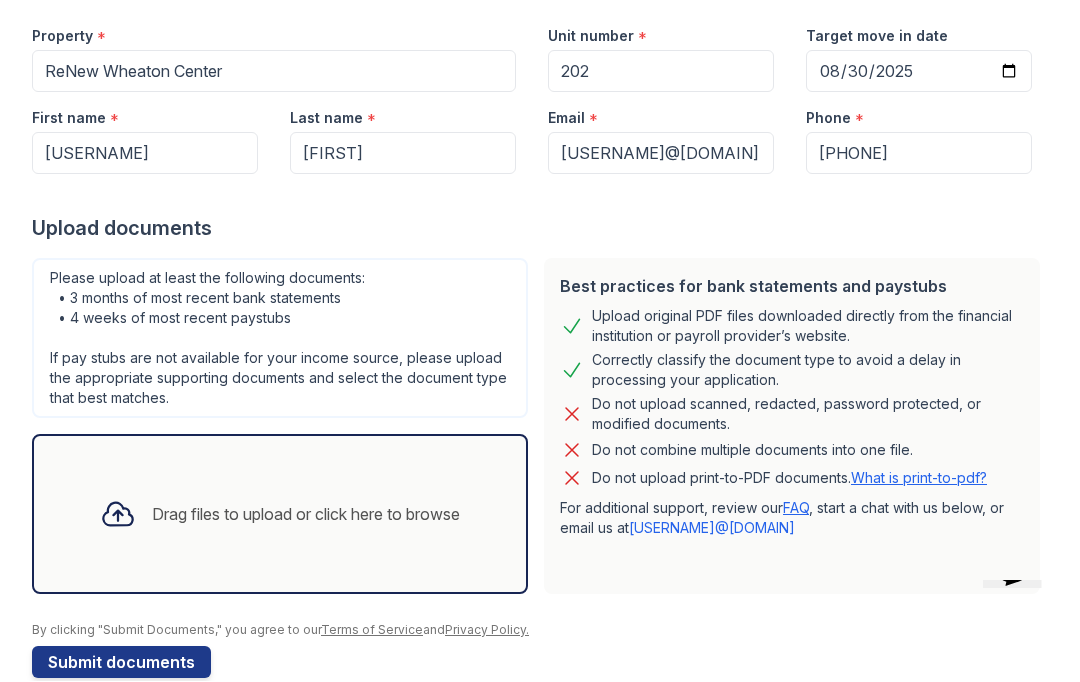 click 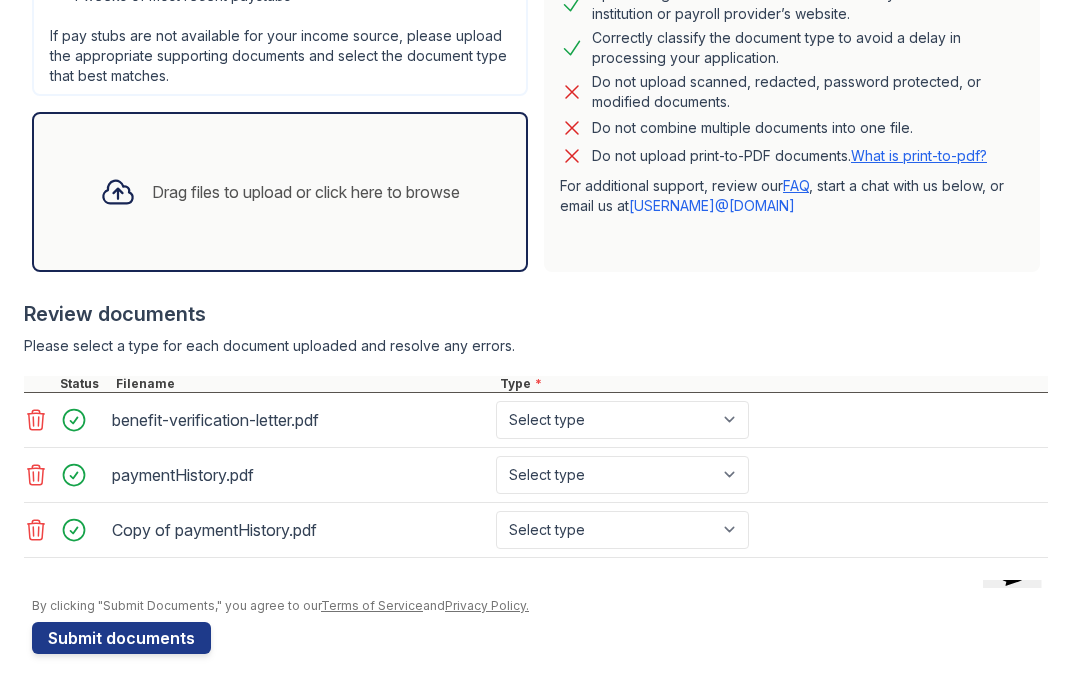 scroll, scrollTop: 516, scrollLeft: 0, axis: vertical 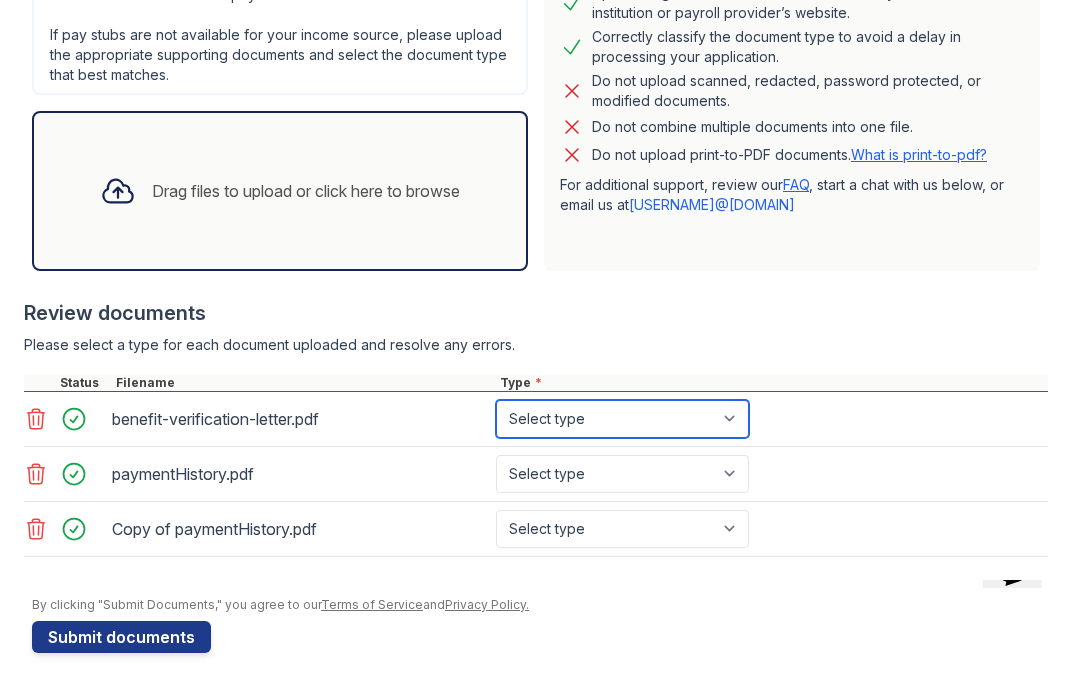 click on "Select type
Paystub
Bank Statement
Offer Letter
Tax Documents
Benefit Award Letter
Investment Account Statement
Other" at bounding box center [622, 420] 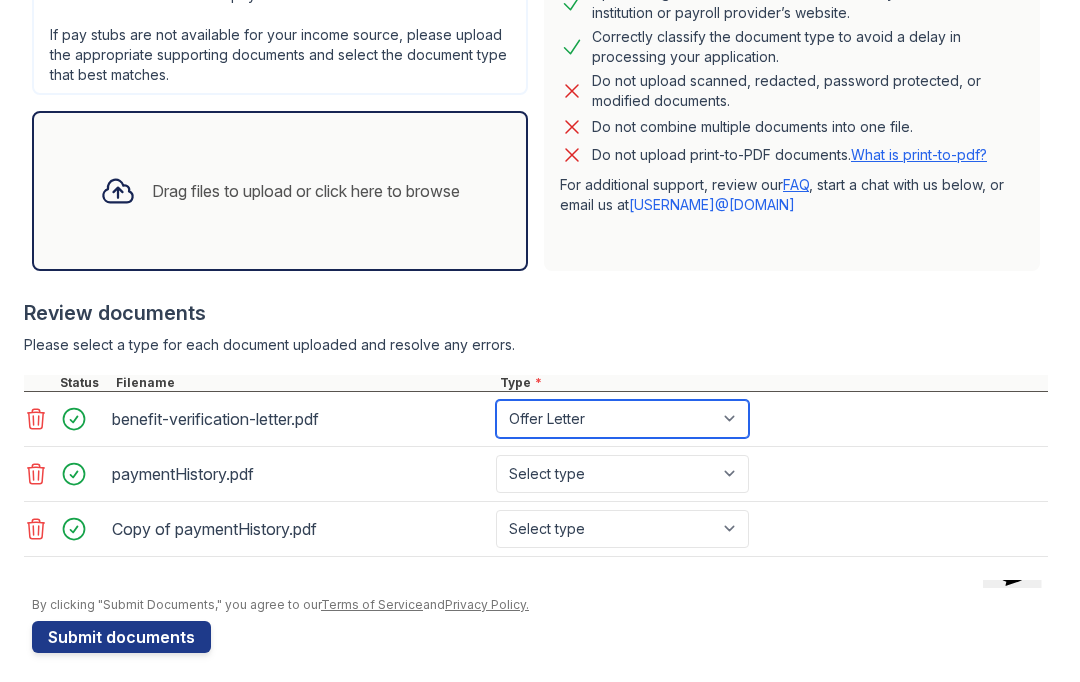 click on "Select type
Paystub
Bank Statement
Offer Letter
Tax Documents
Benefit Award Letter
Investment Account Statement
Other" at bounding box center [622, 420] 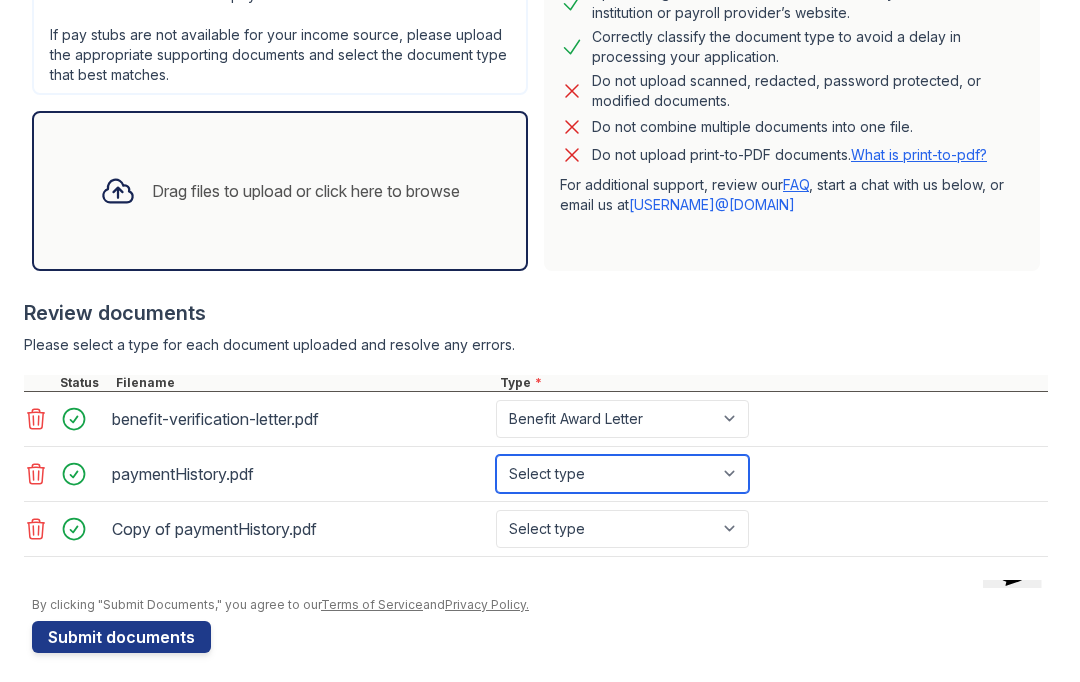 click on "Select type
Paystub
Bank Statement
Offer Letter
Tax Documents
Benefit Award Letter
Investment Account Statement
Other" at bounding box center [622, 475] 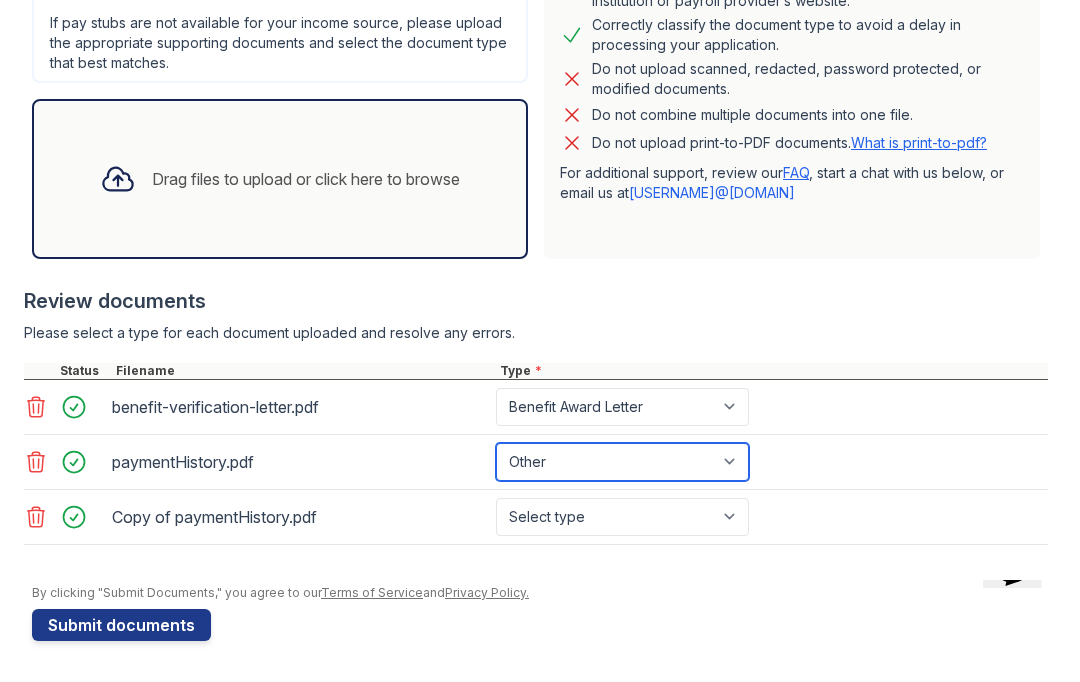 scroll, scrollTop: 528, scrollLeft: 0, axis: vertical 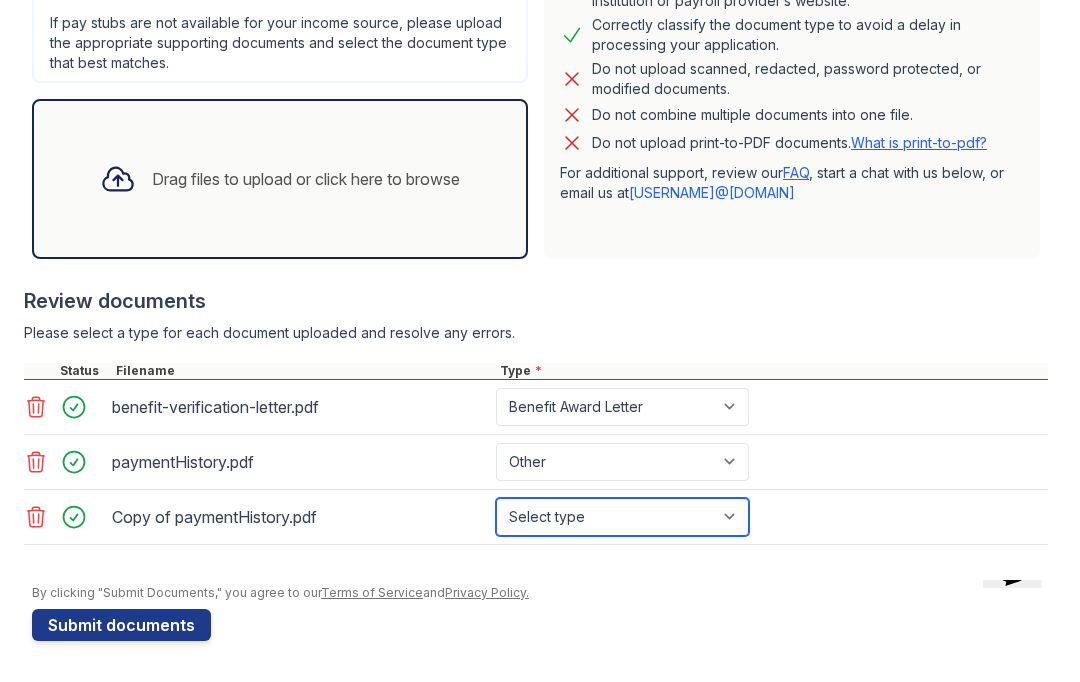 click on "Select type
Paystub
Bank Statement
Offer Letter
Tax Documents
Benefit Award Letter
Investment Account Statement
Other" at bounding box center [622, 518] 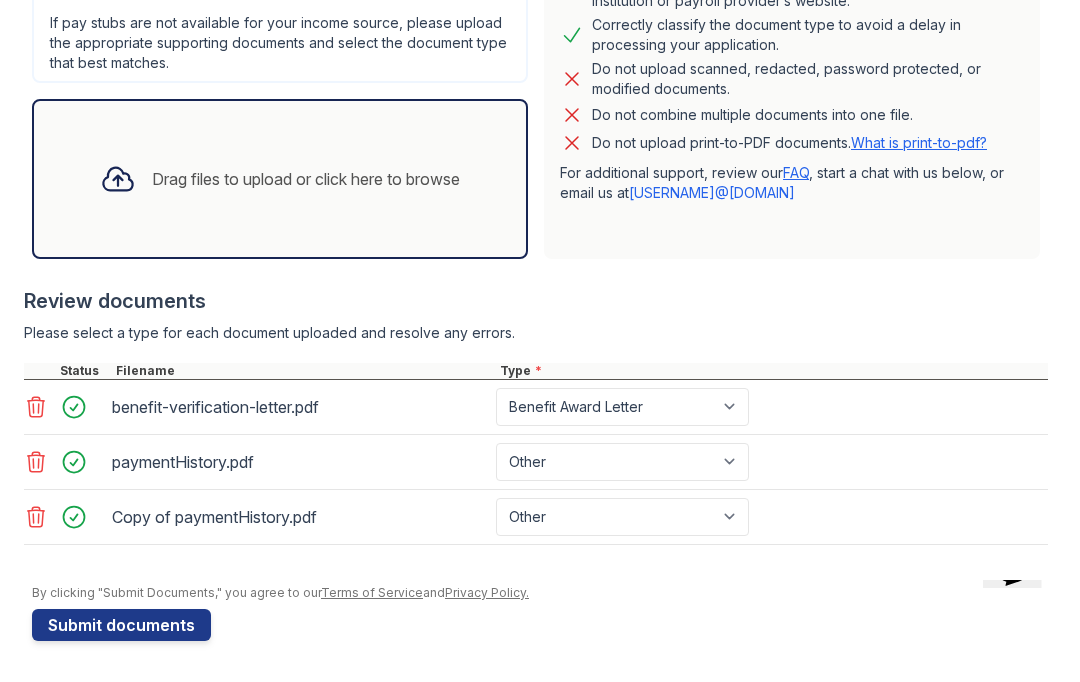 click on "Submit documents" at bounding box center (121, 626) 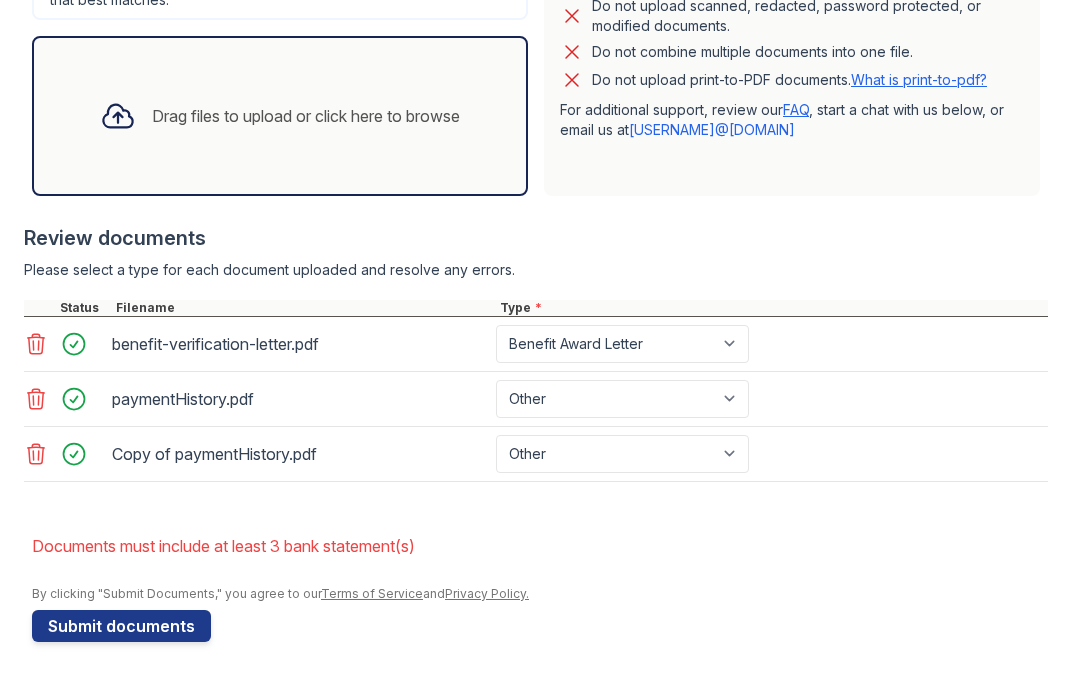 scroll, scrollTop: 648, scrollLeft: 0, axis: vertical 